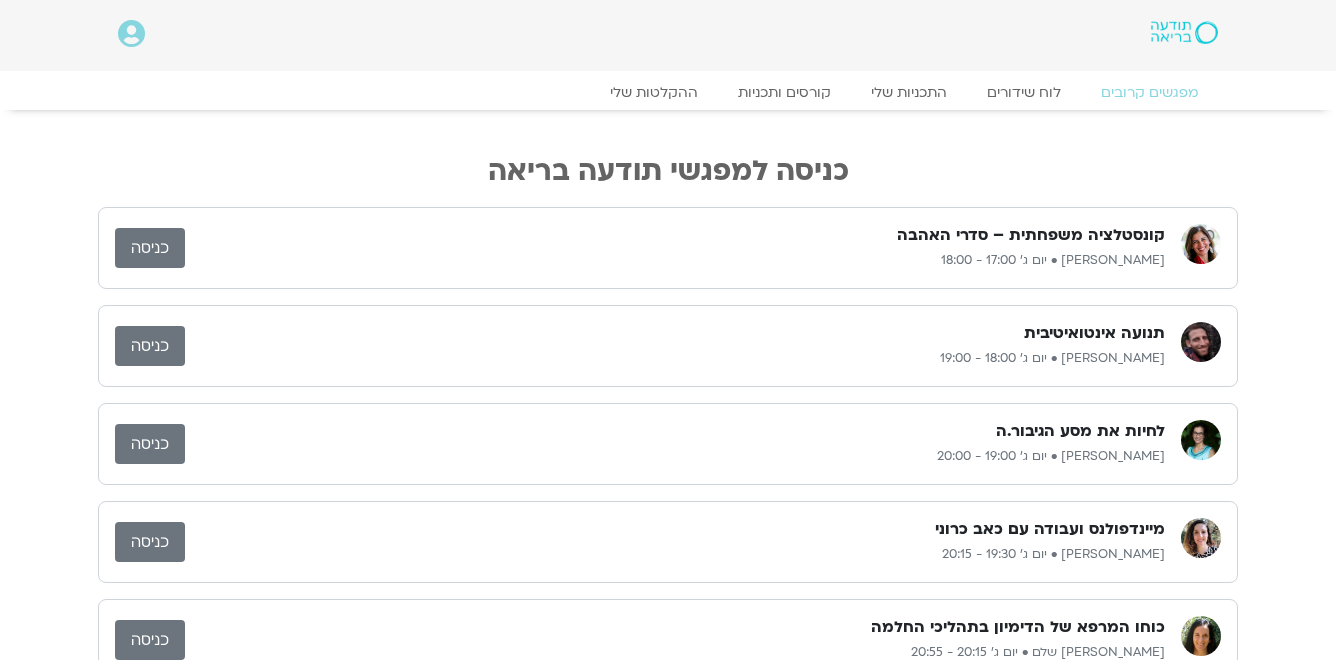 scroll, scrollTop: 0, scrollLeft: 0, axis: both 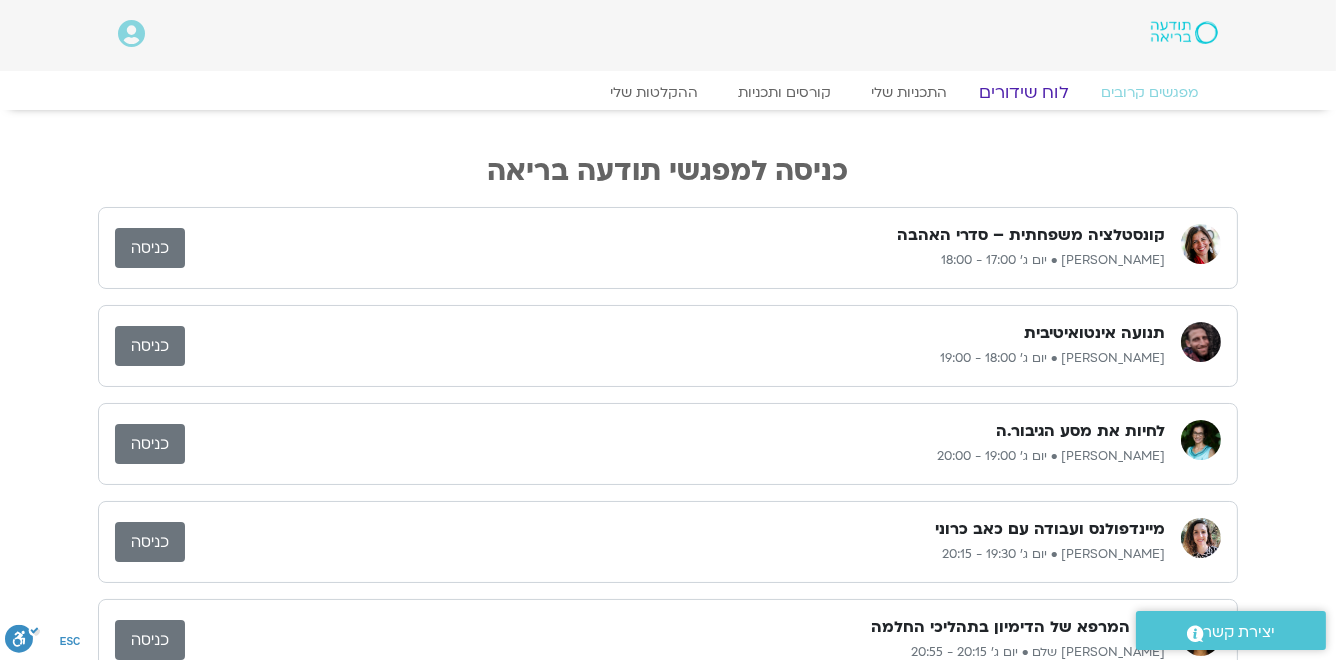 click on "לוח שידורים" 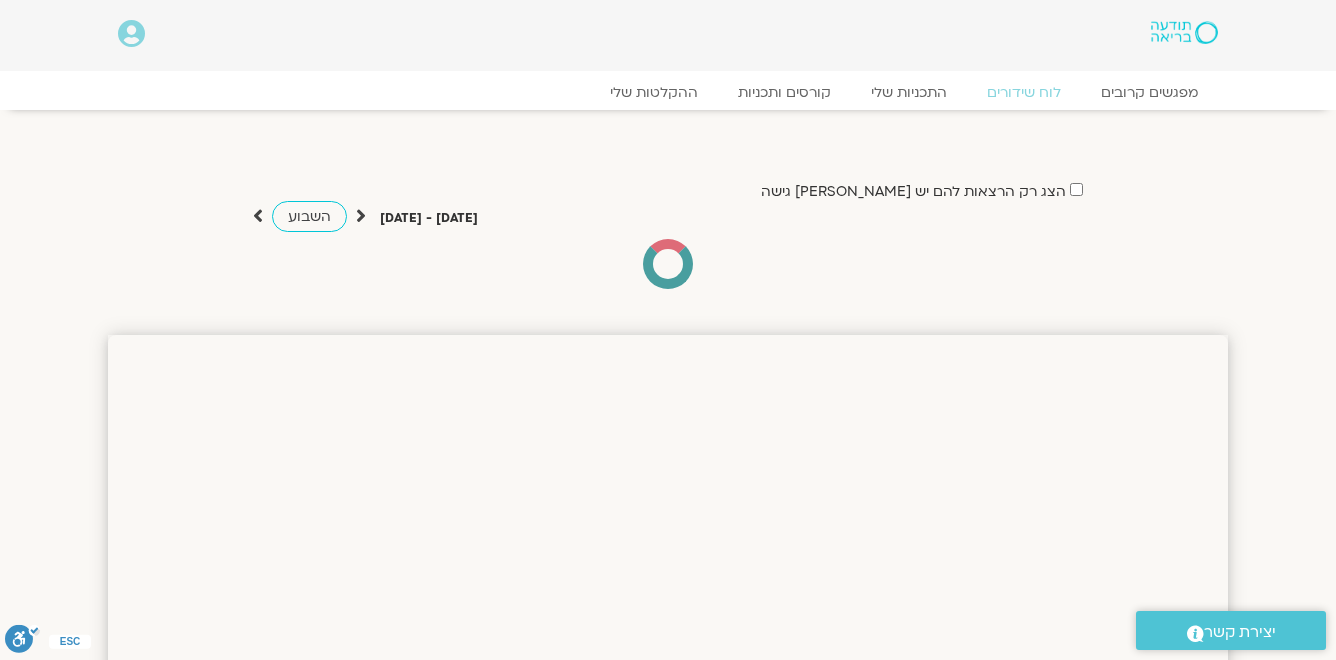 scroll, scrollTop: 0, scrollLeft: 0, axis: both 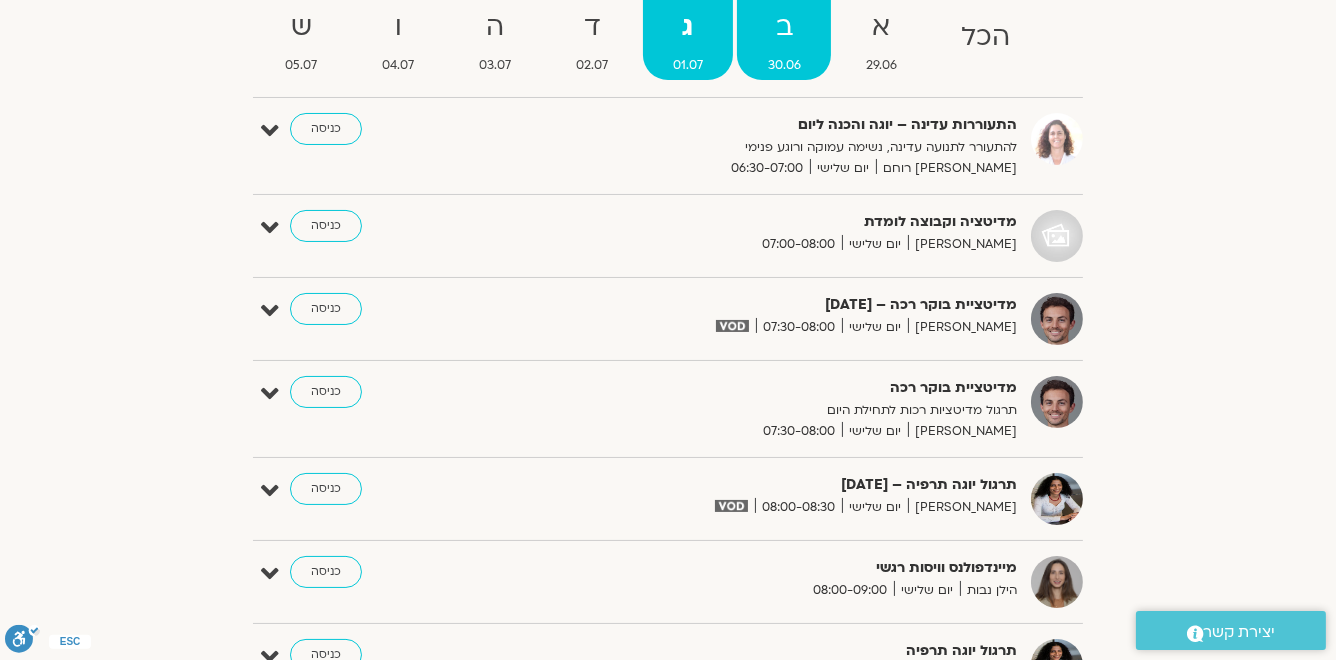 click on "ב" at bounding box center (784, 27) 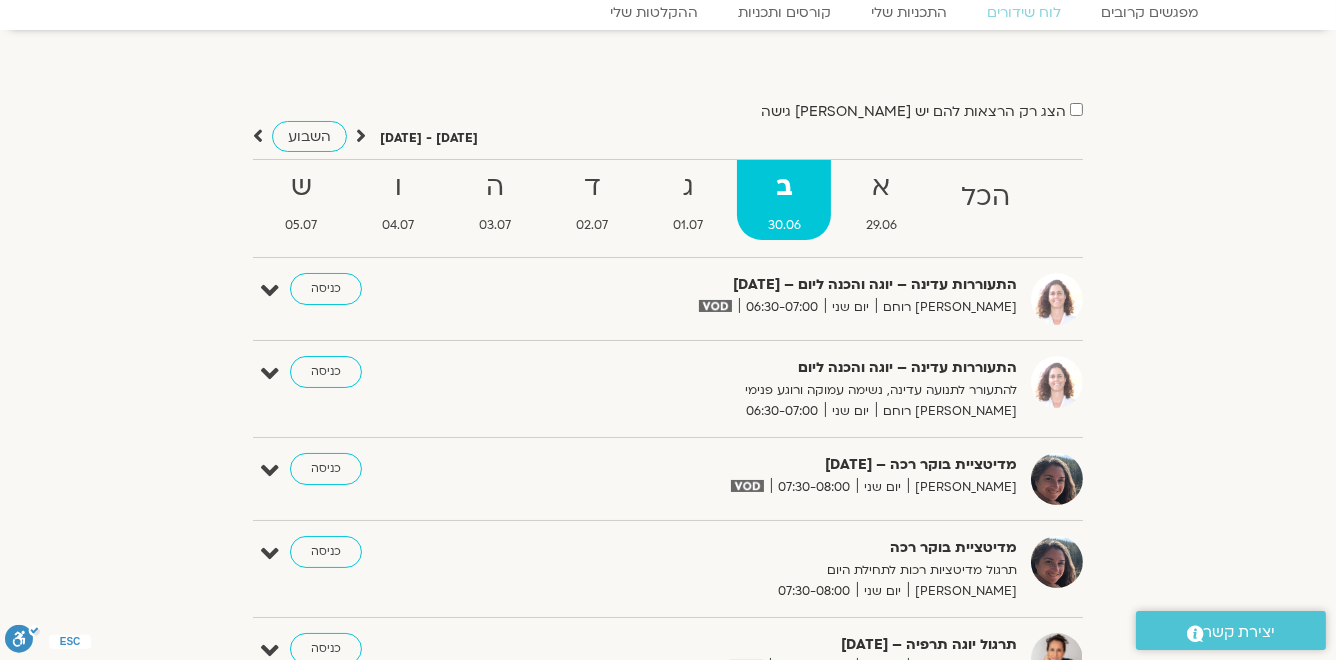 scroll, scrollTop: 0, scrollLeft: 0, axis: both 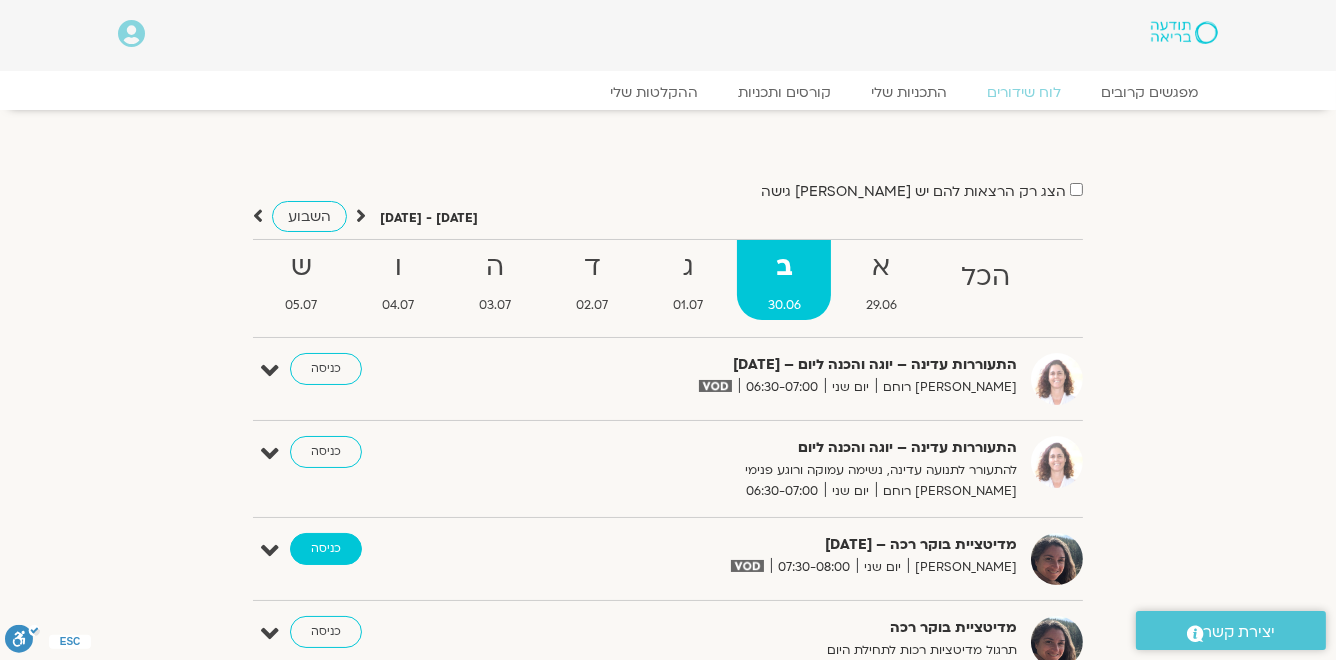 click on "כניסה" at bounding box center (326, 549) 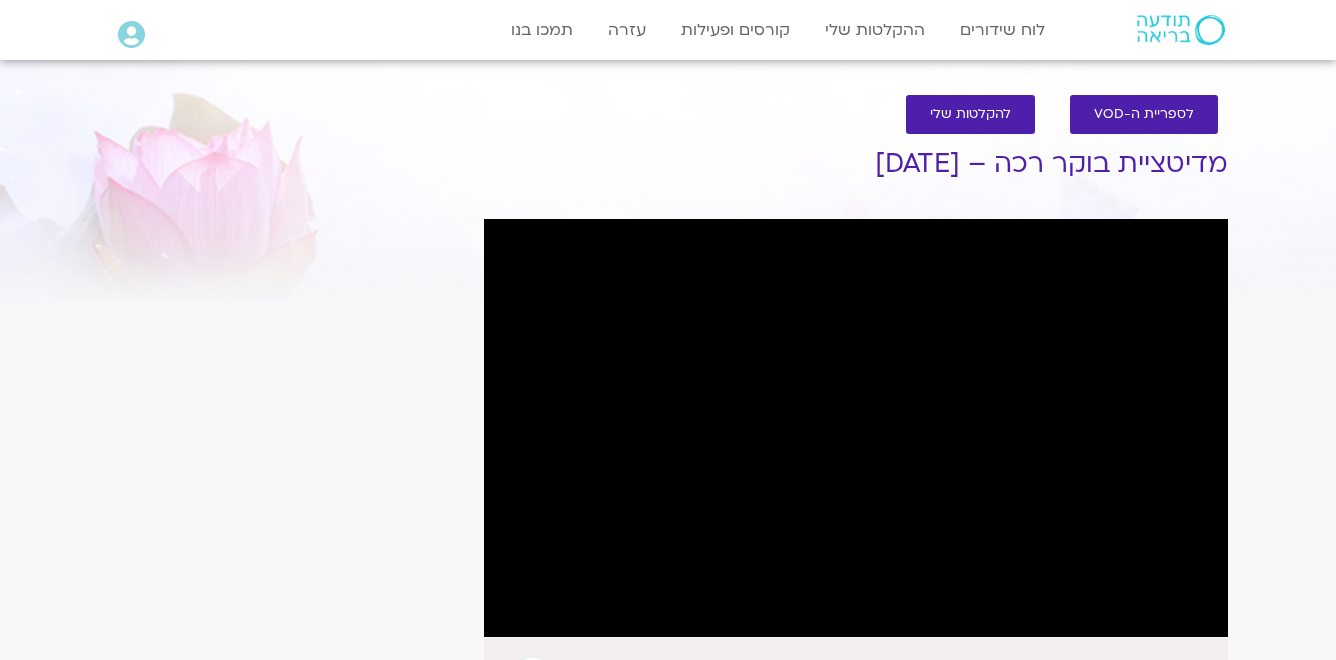 scroll, scrollTop: 0, scrollLeft: 0, axis: both 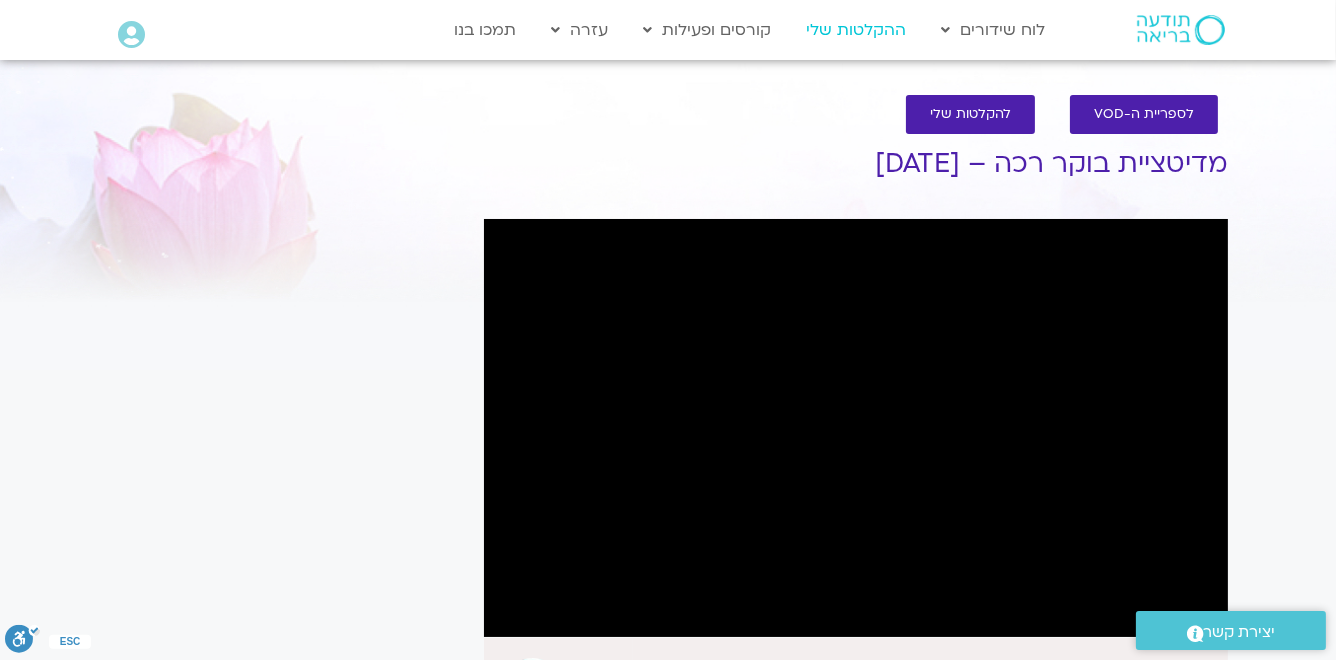 click on "ההקלטות שלי" at bounding box center (856, 30) 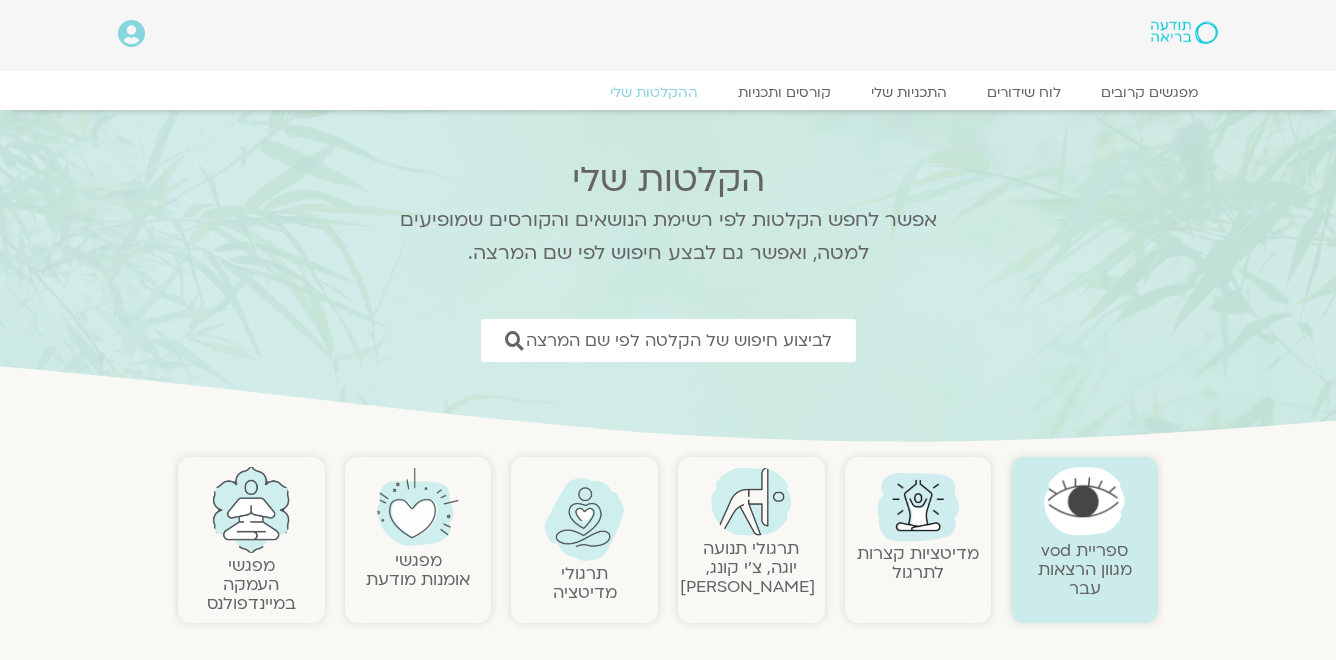 scroll, scrollTop: 0, scrollLeft: 0, axis: both 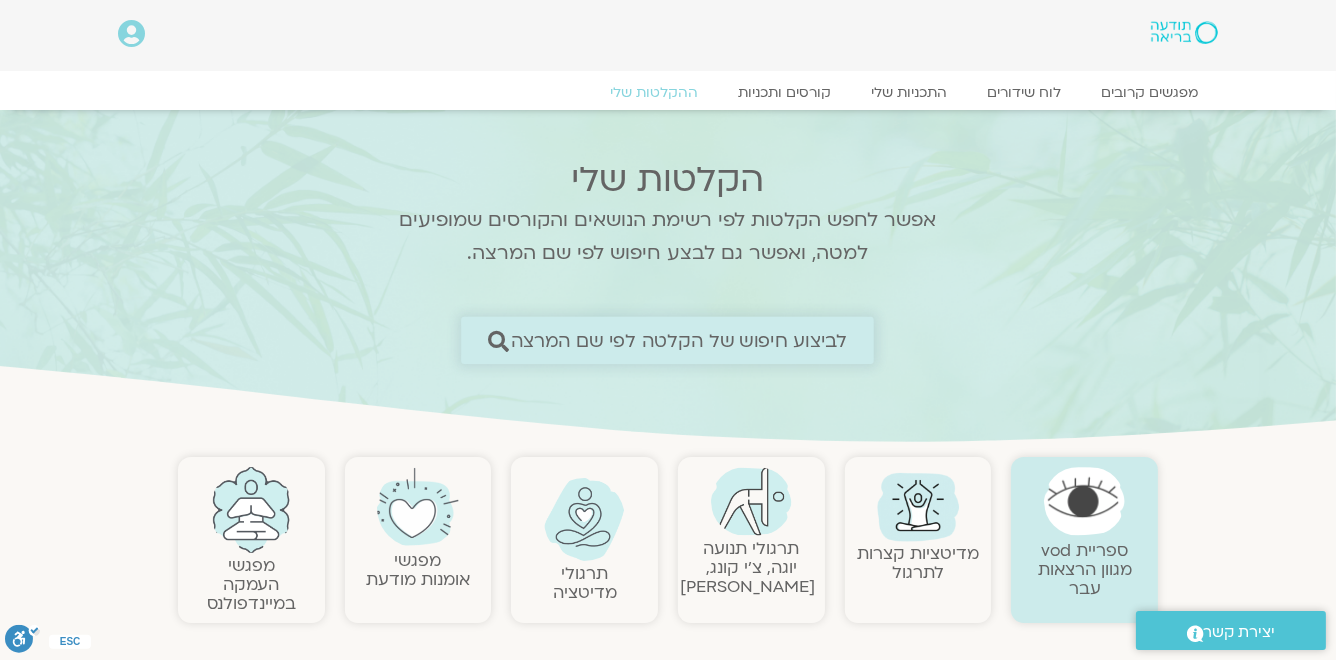 click on "לביצוע חיפוש של הקלטה לפי שם המרצה" at bounding box center (679, 340) 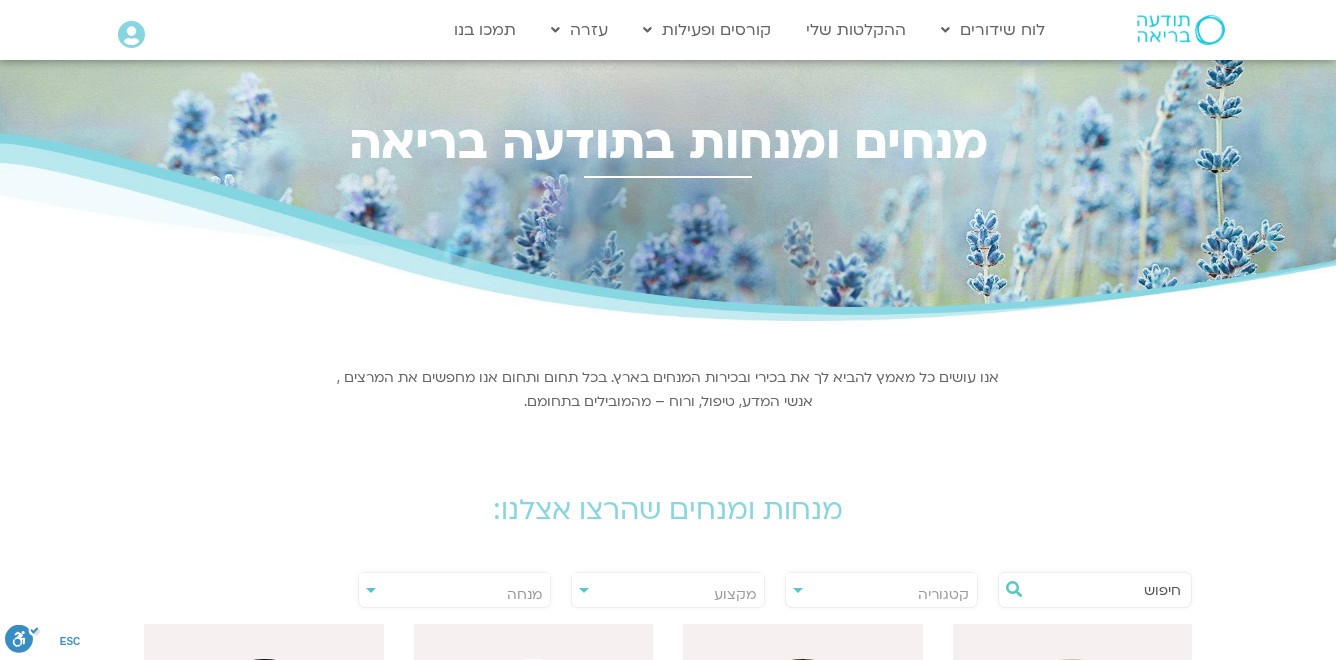 scroll, scrollTop: 0, scrollLeft: 0, axis: both 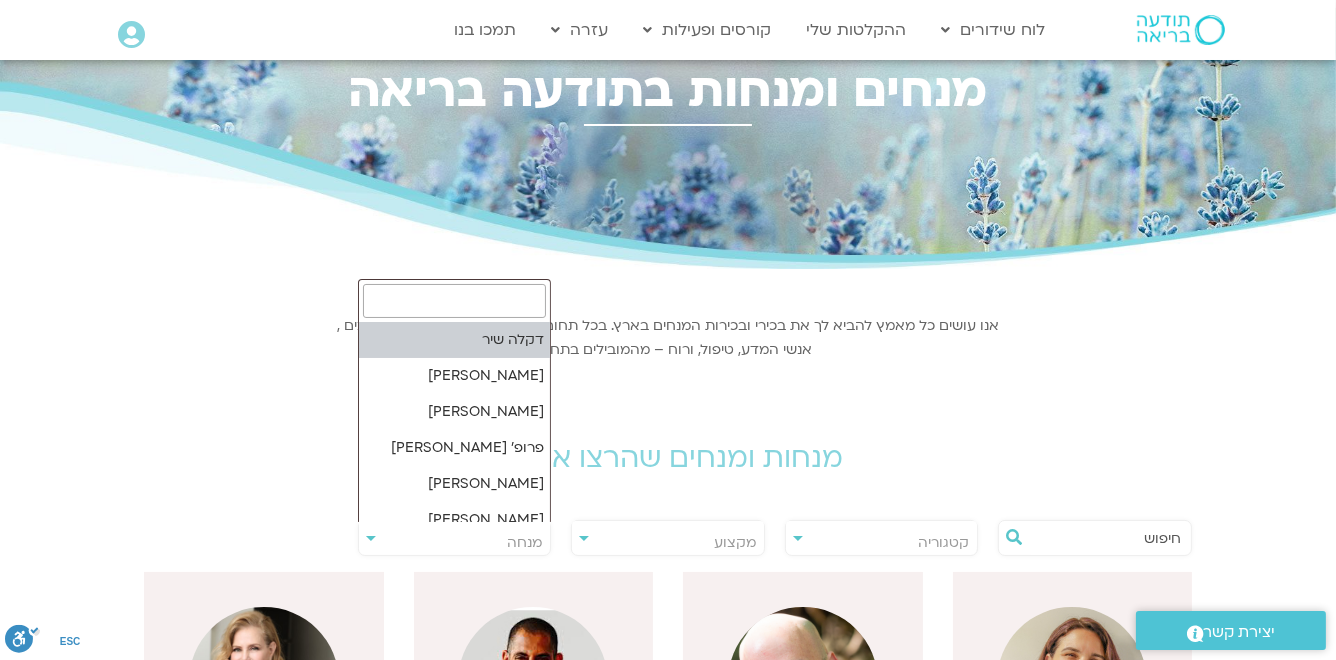 click on "מנחה" at bounding box center (524, 542) 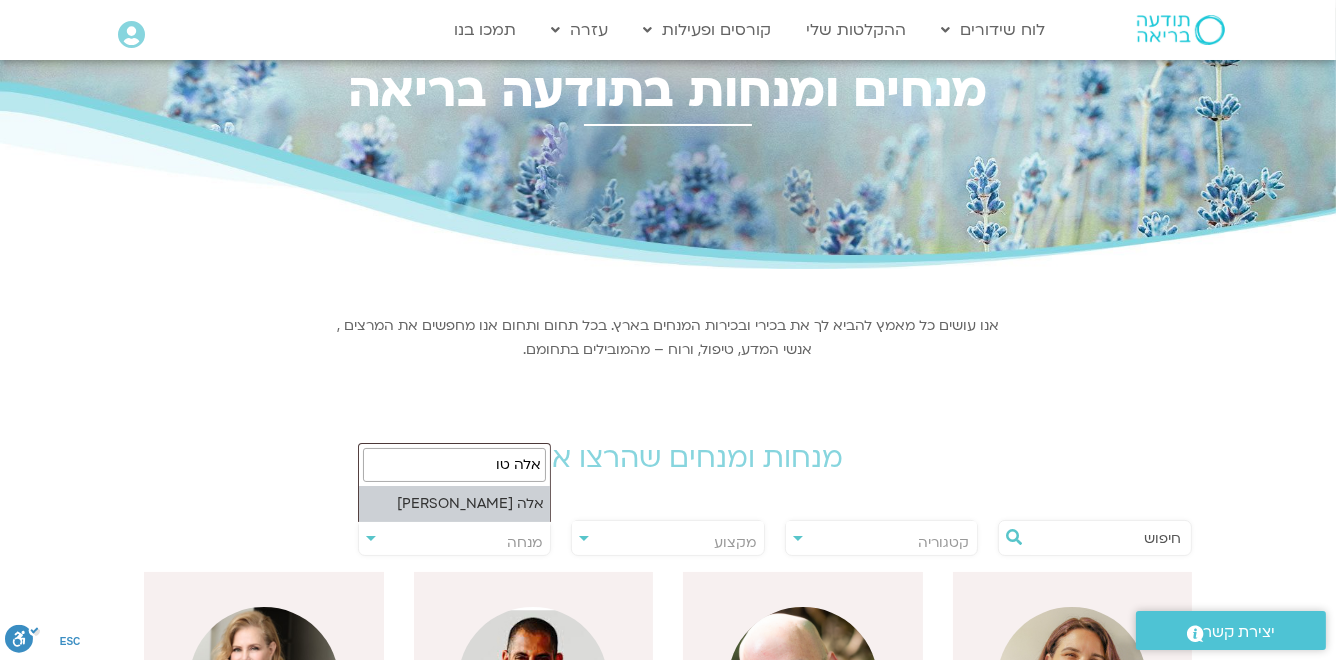 type on "אלה טו" 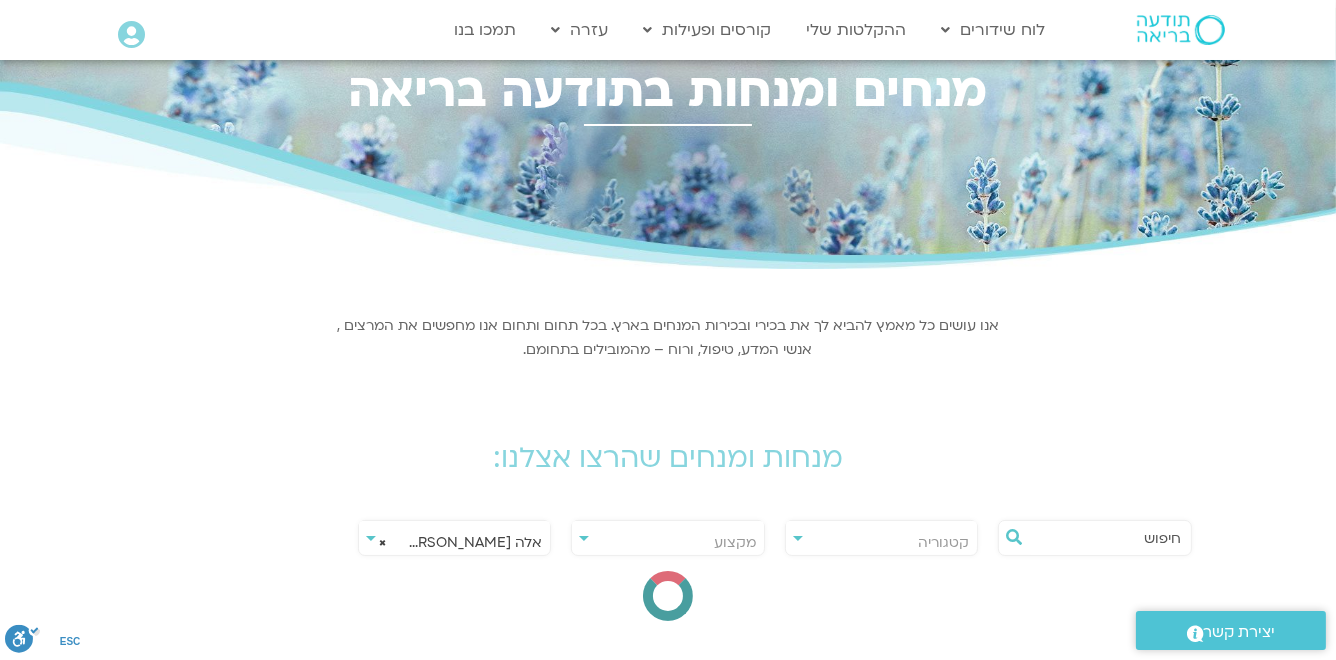 select on "****" 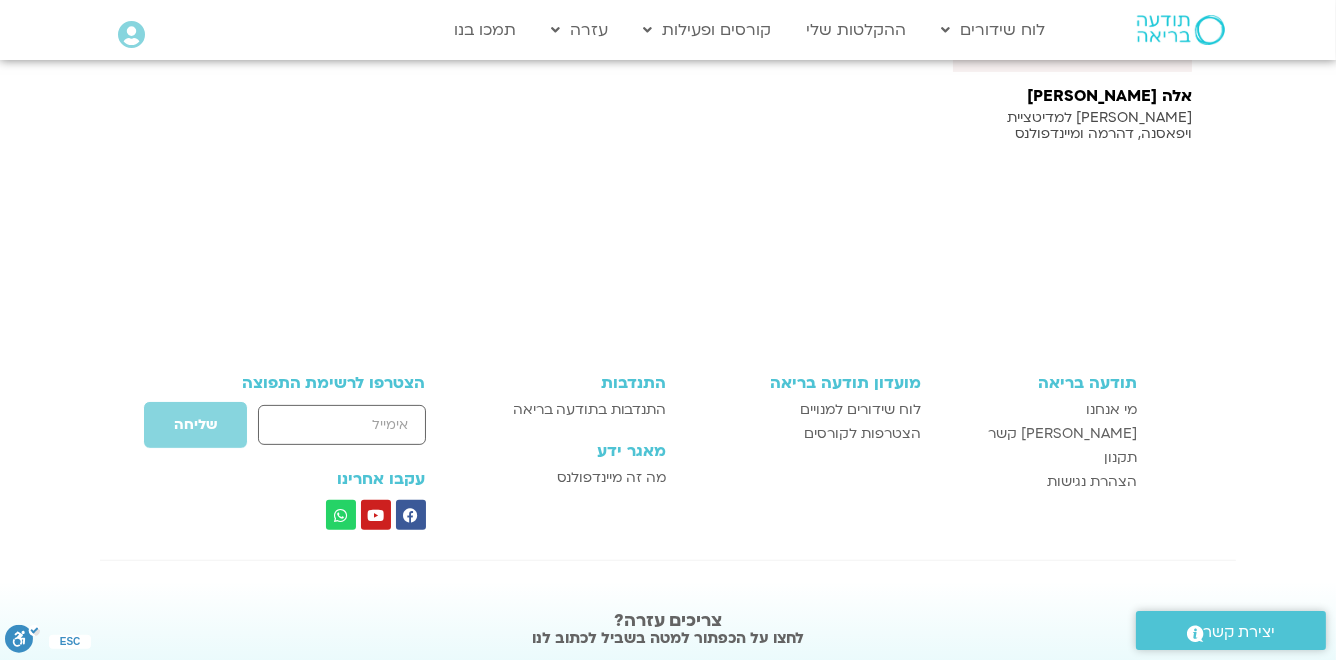scroll, scrollTop: 532, scrollLeft: 0, axis: vertical 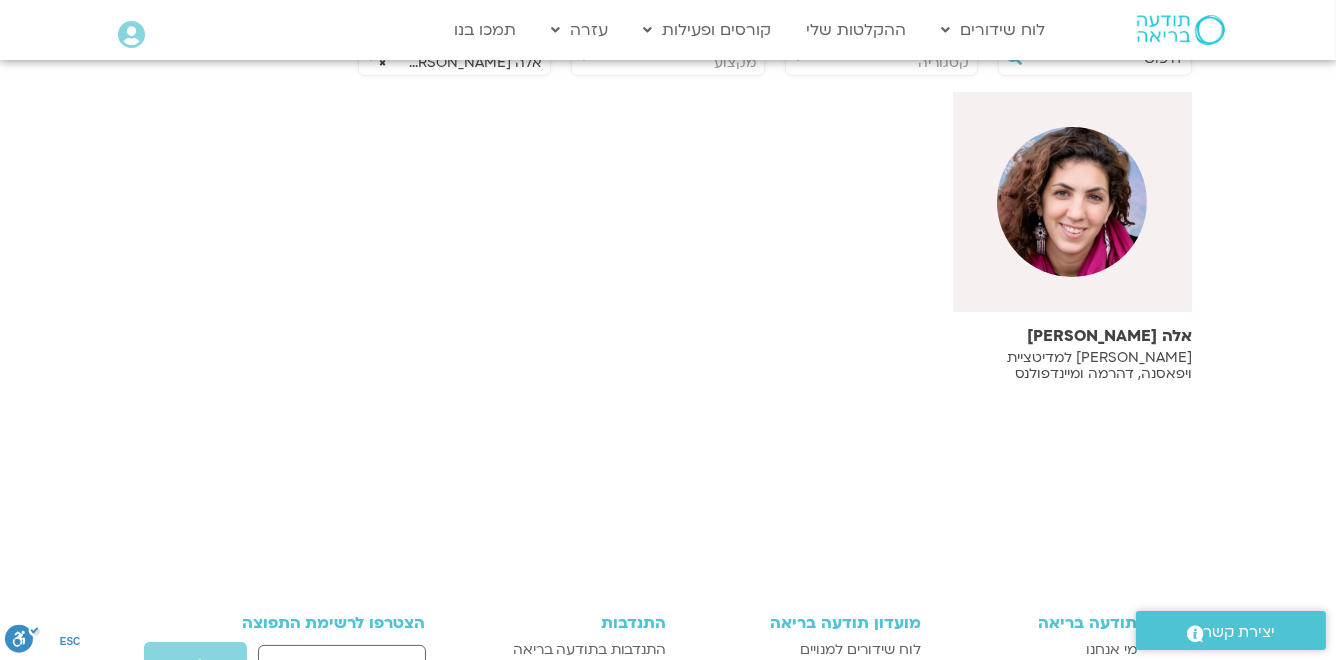 click at bounding box center (1072, 202) 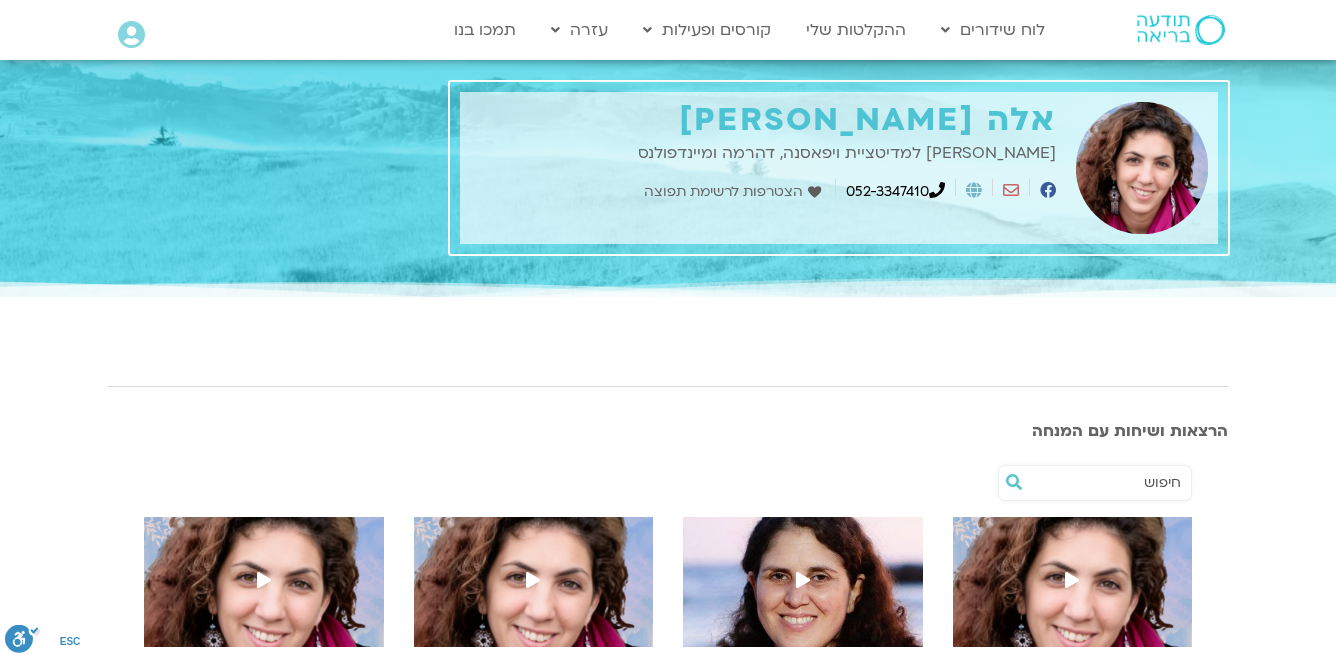 scroll, scrollTop: 0, scrollLeft: 0, axis: both 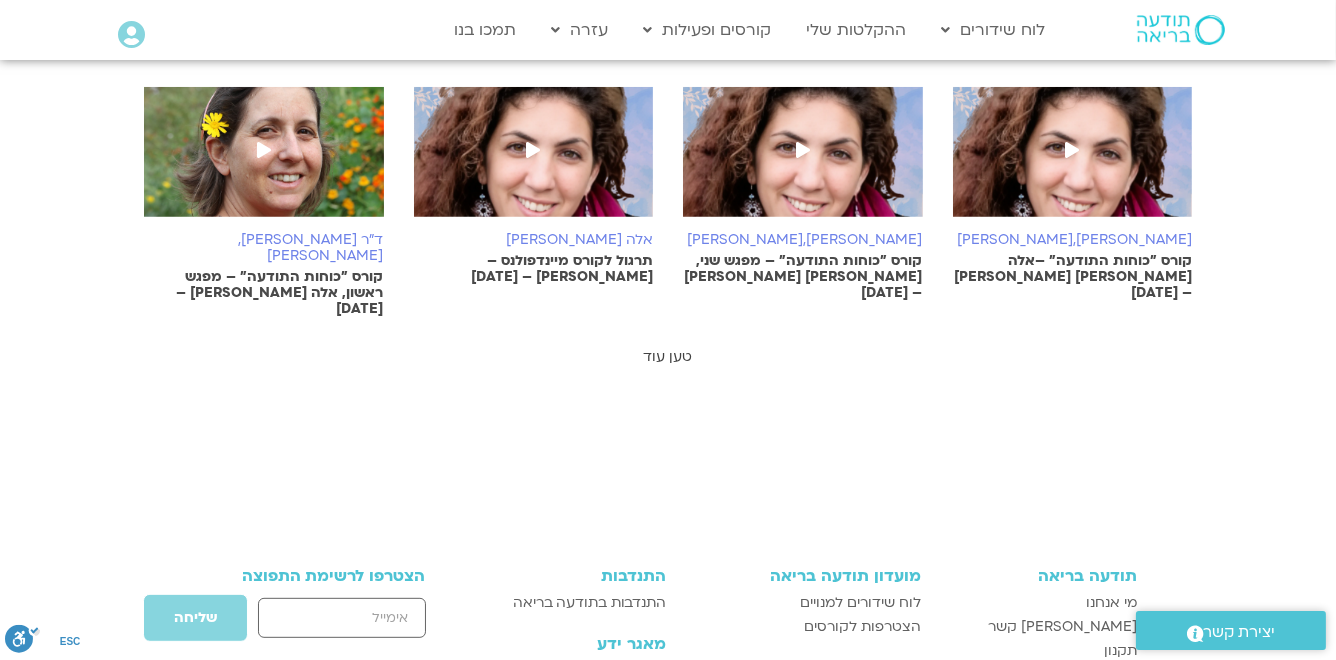 click on "טען עוד" at bounding box center (668, 356) 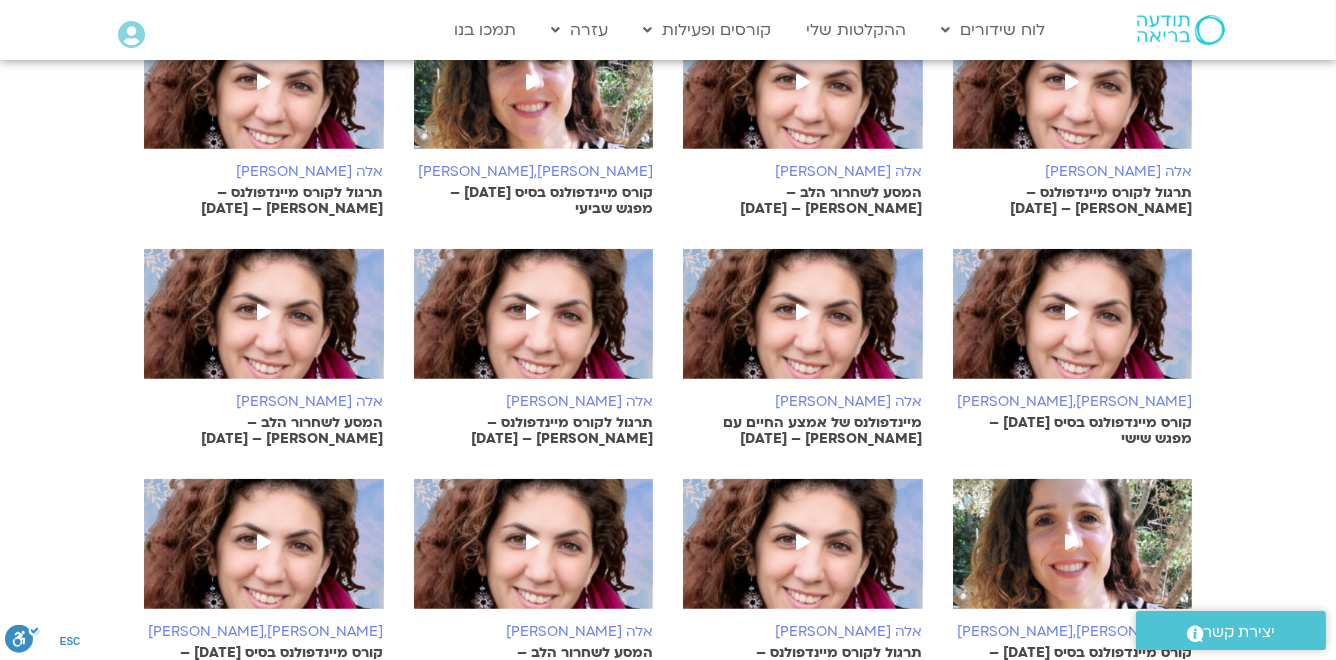 scroll, scrollTop: 1760, scrollLeft: 0, axis: vertical 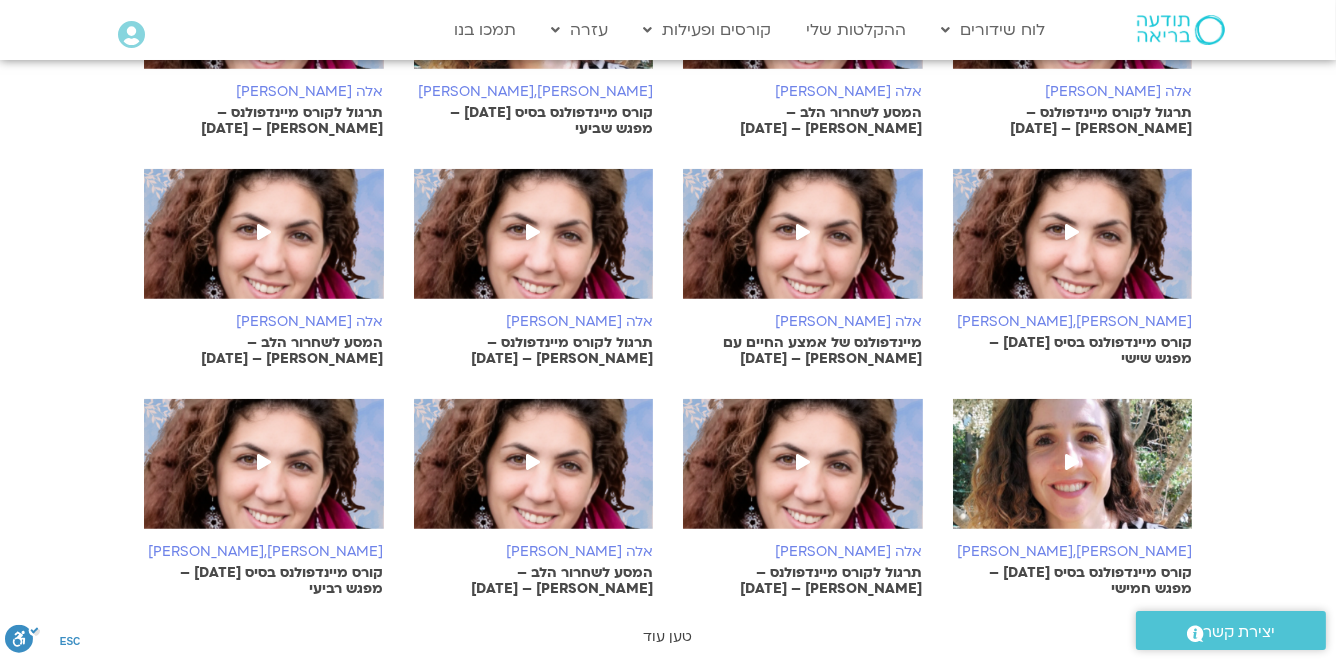 click on "טען עוד" at bounding box center (668, 636) 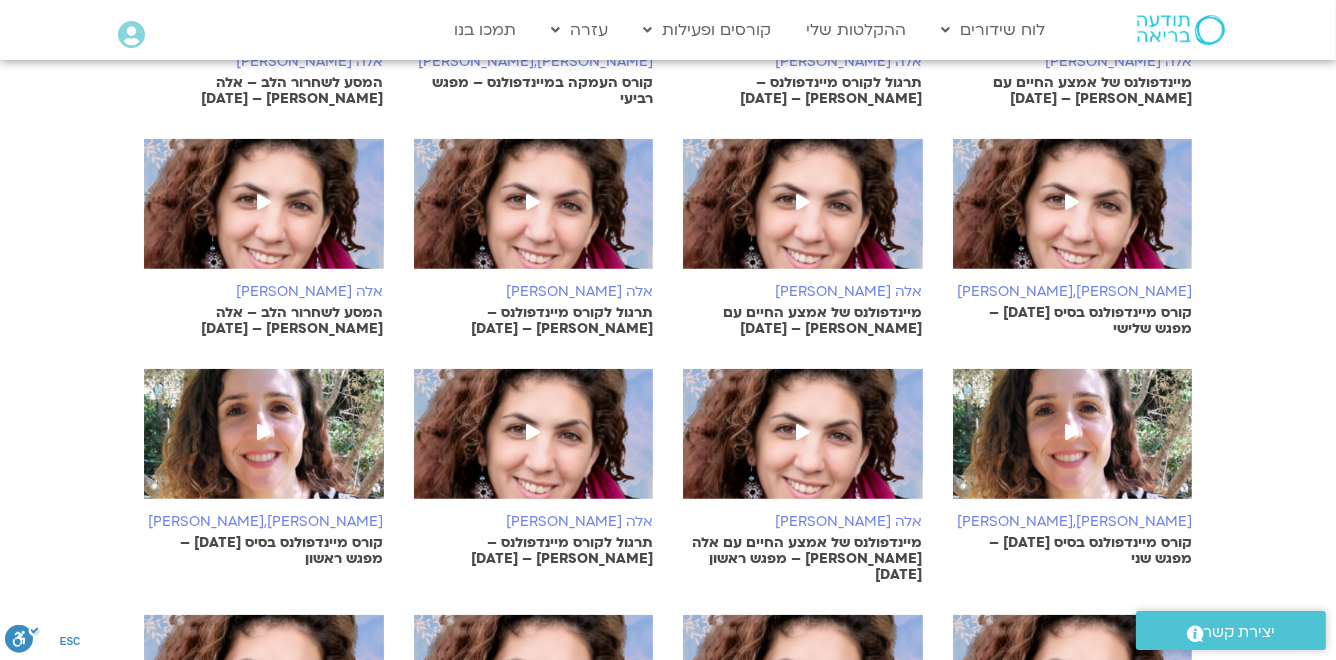 scroll, scrollTop: 2800, scrollLeft: 0, axis: vertical 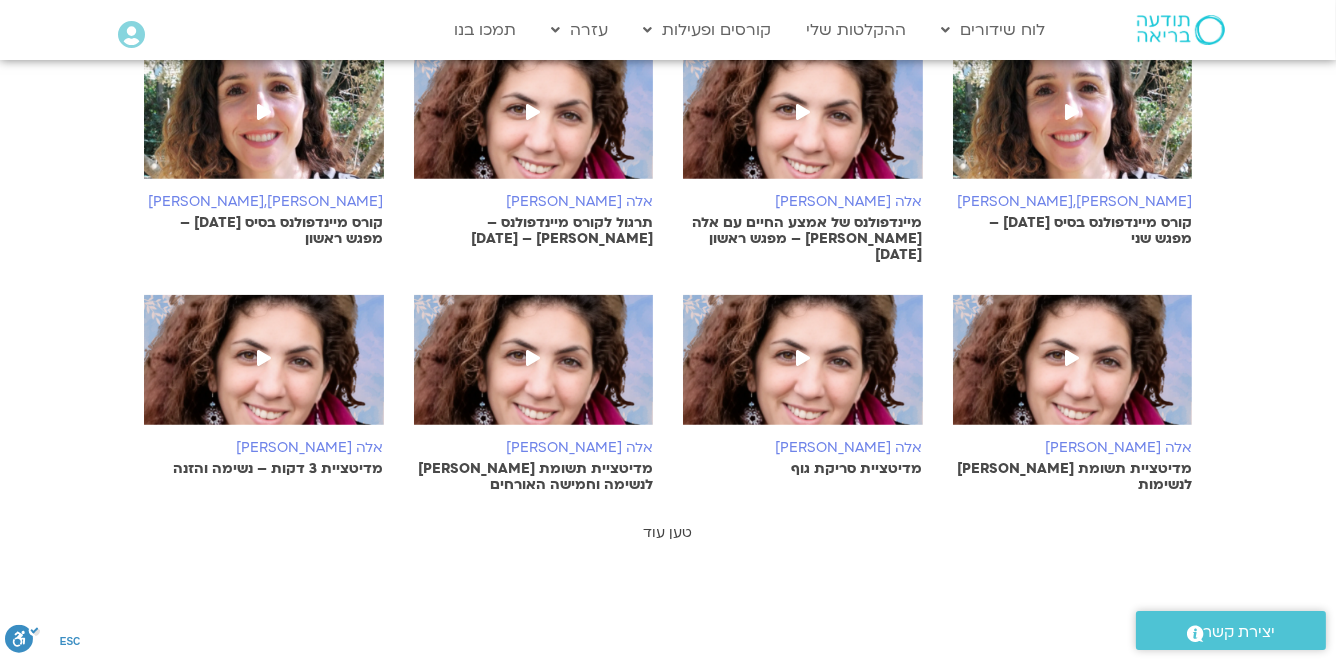 click on "טען עוד" at bounding box center [668, 532] 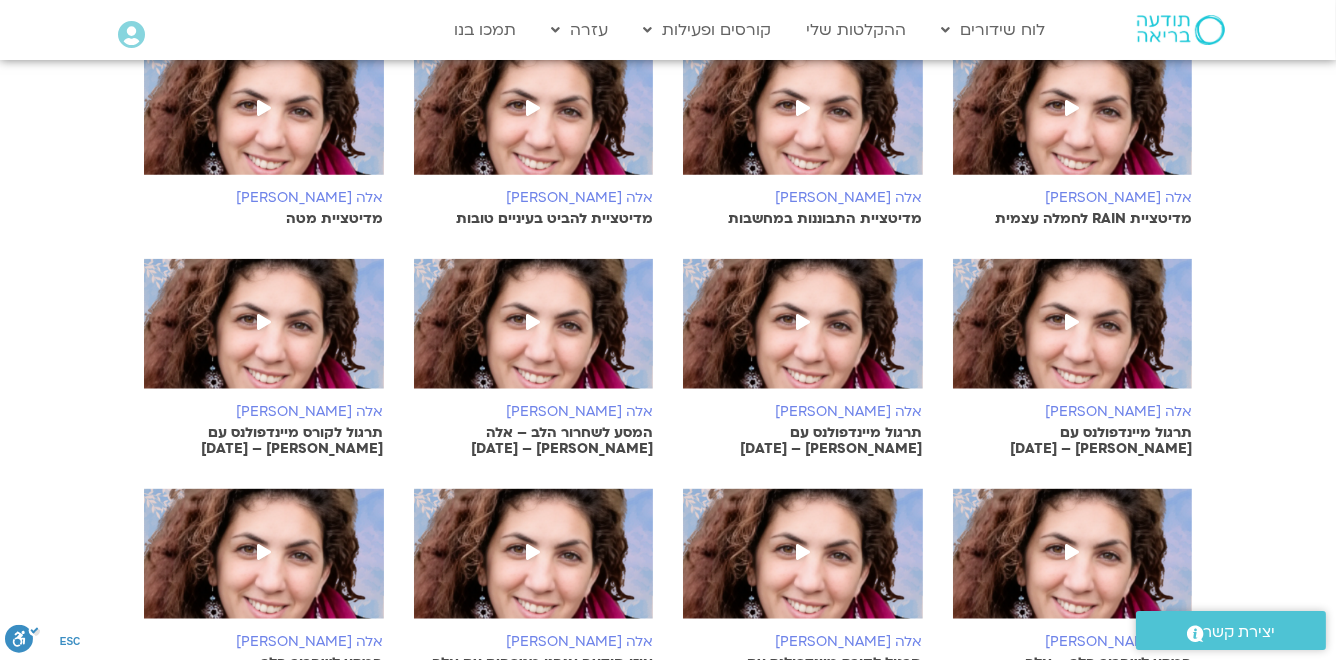 scroll, scrollTop: 3440, scrollLeft: 0, axis: vertical 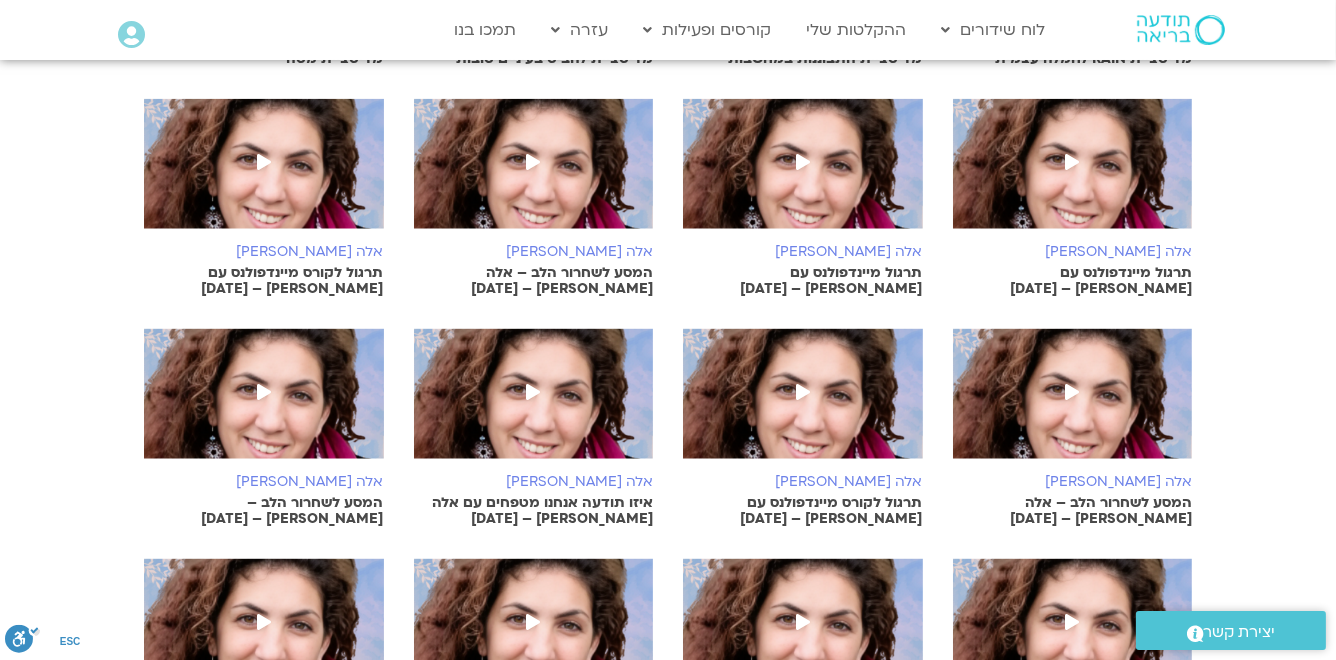 click at bounding box center [1072, 392] 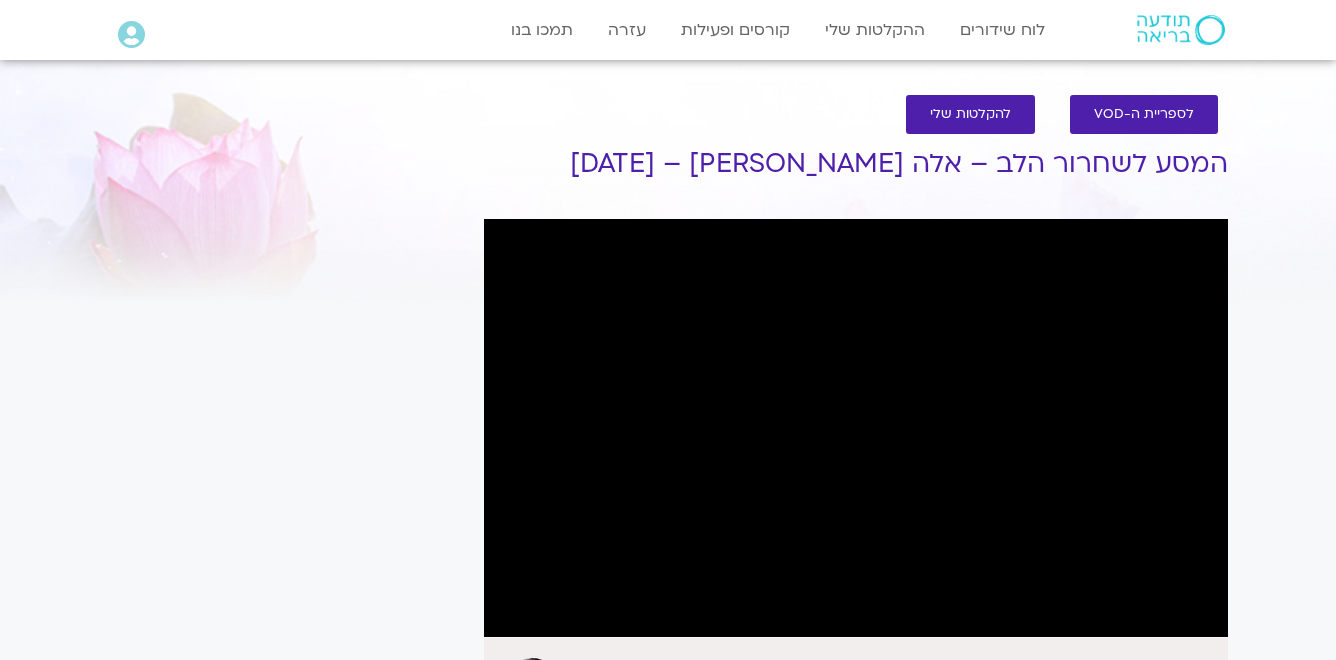 scroll, scrollTop: 0, scrollLeft: 0, axis: both 